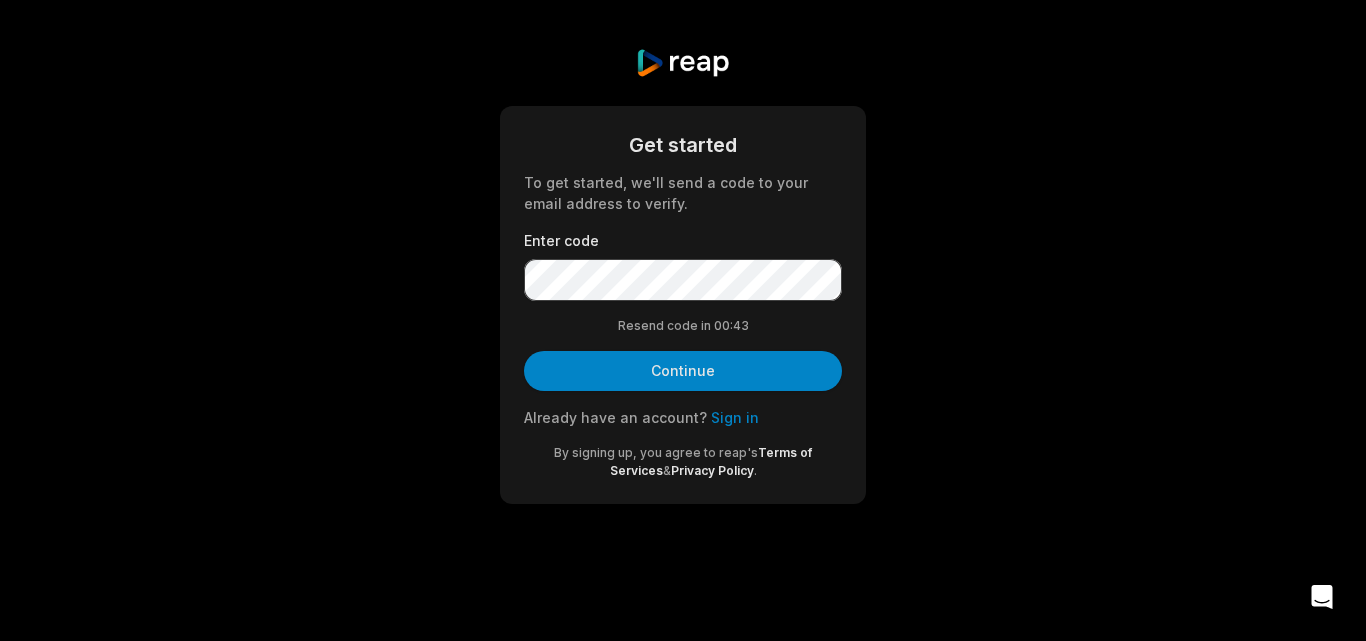 scroll, scrollTop: 0, scrollLeft: 0, axis: both 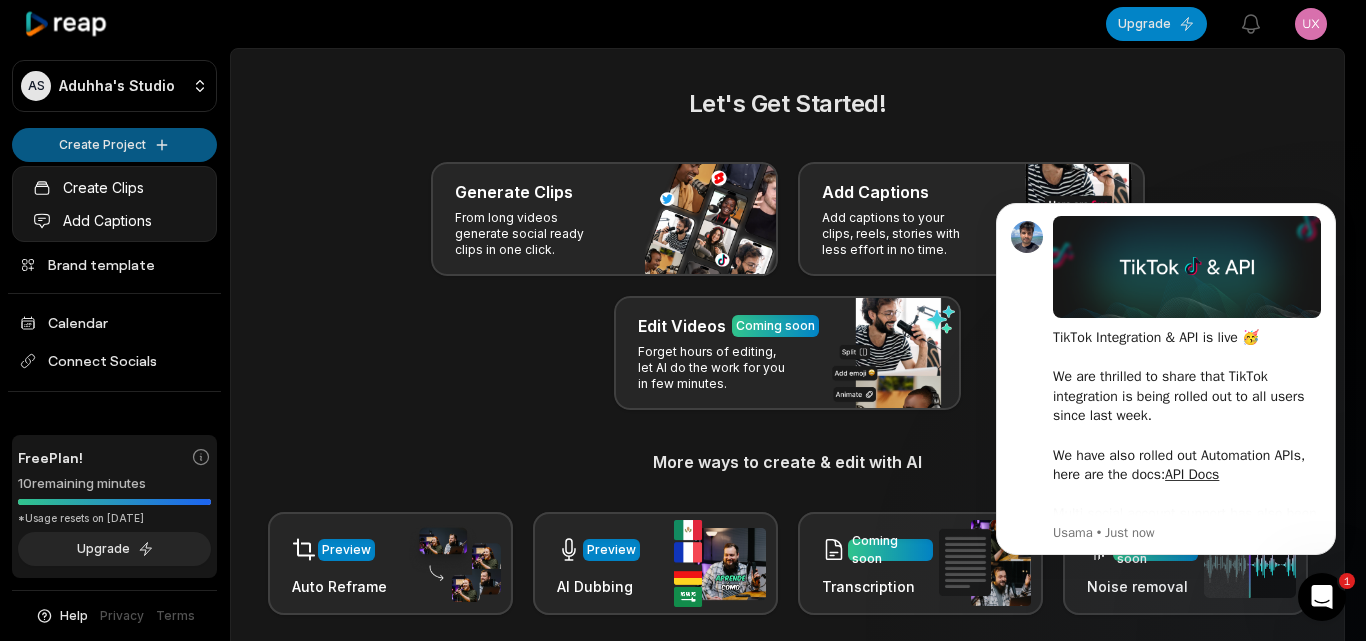 click on "AS [PERSON_NAME]'s Studio Create Project Home Projects Brand template Calendar Connect Socials Free  Plan! 10  remaining minutes *Usage resets on [DATE] Upgrade Help Privacy Terms Open sidebar Upgrade View notifications Open user menu   Let's Get Started! Generate Clips From long videos generate social ready clips in one click. Add Captions Add captions to your clips, reels, stories with less effort in no time. Edit Videos Coming soon Forget hours of editing, let AI do the work for you in few minutes. More ways to create & edit with AI Preview Auto Reframe Preview AI Dubbing Coming soon Transcription Coming soon Noise removal Recent Projects View all Made with   in [GEOGRAPHIC_DATA] 1 Create Clips Add Captions" at bounding box center (683, 320) 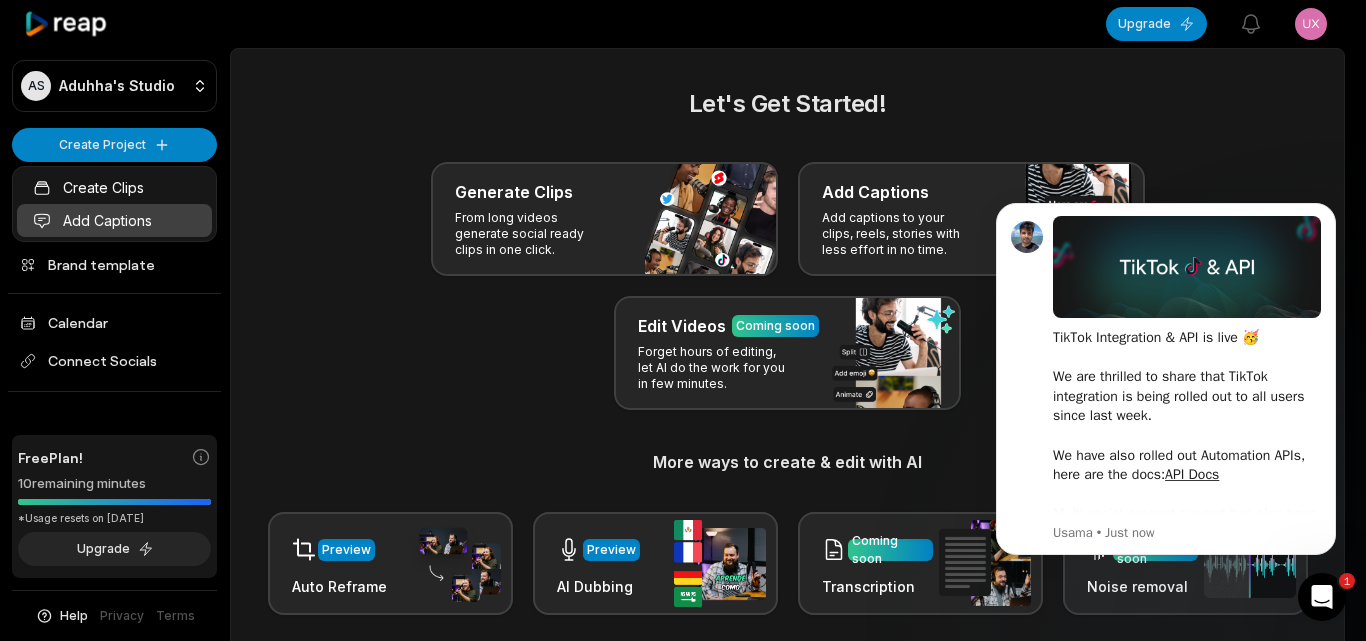 click on "Add Captions" at bounding box center [114, 220] 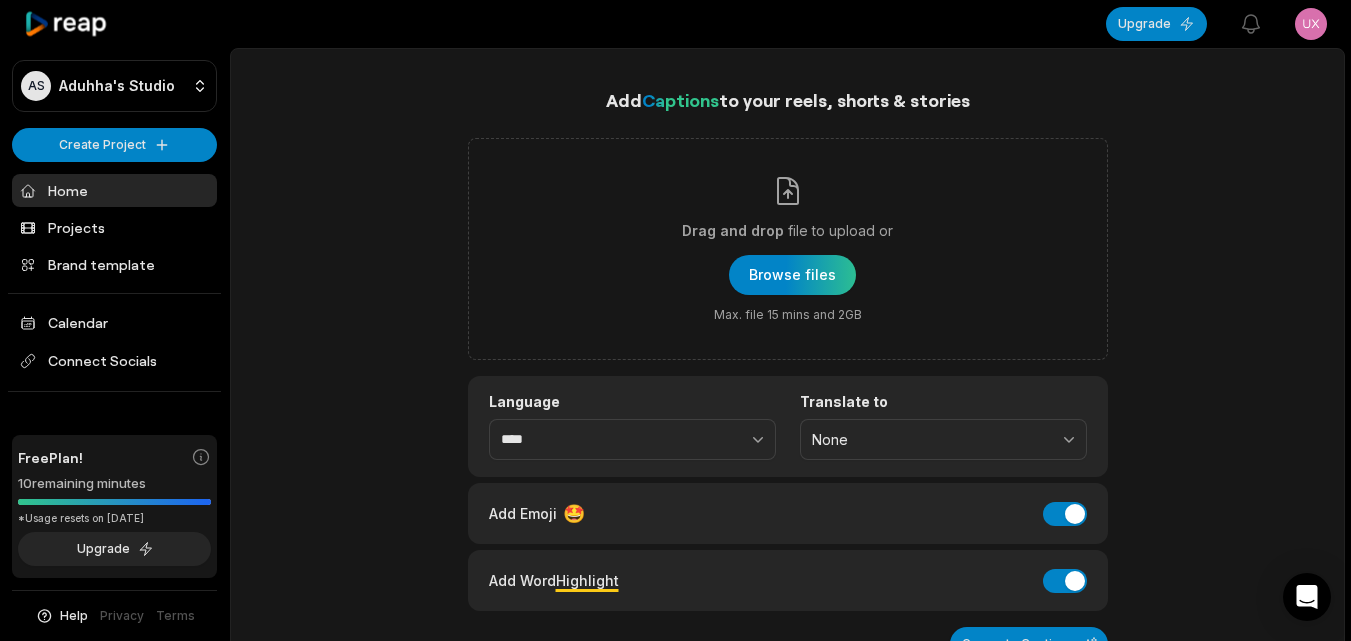 scroll, scrollTop: 0, scrollLeft: 0, axis: both 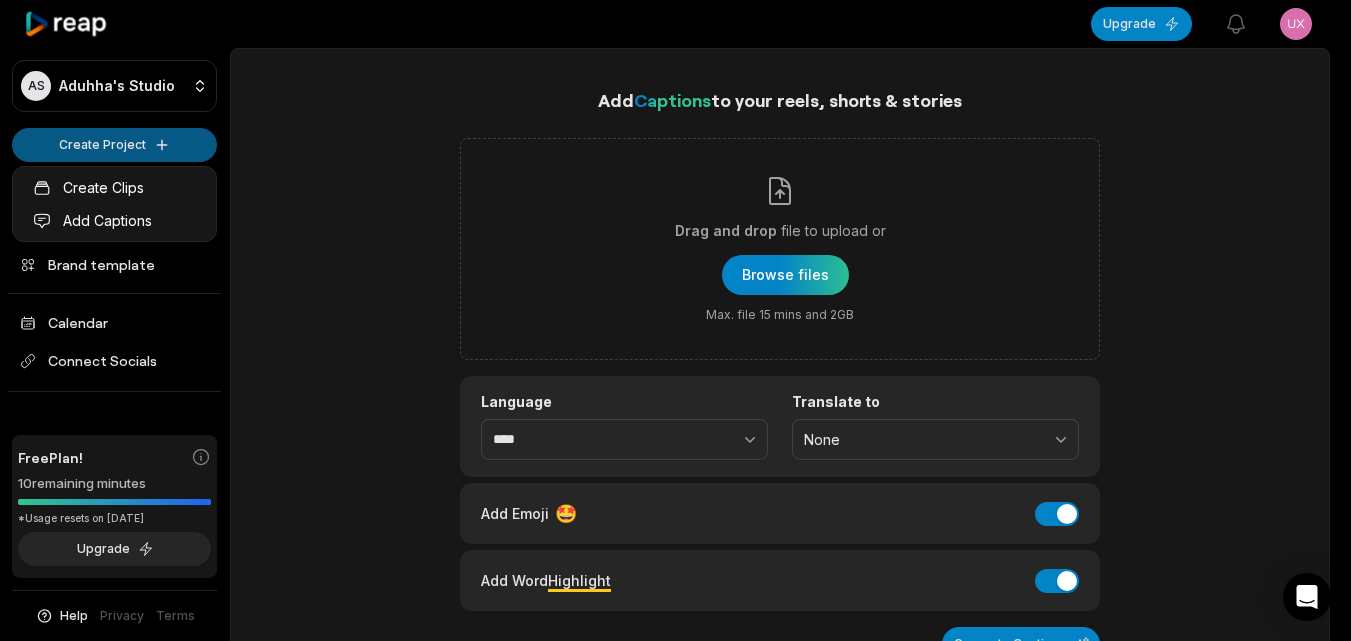click on "AS Aduhha's Studio Create Project Home Projects Brand template Calendar Connect Socials Free  Plan! 10  remaining minutes *Usage resets on August 10, 2025 Upgrade Help Privacy Terms Open sidebar Upgrade View notifications Open user menu   Add  Captions  to your reels, shorts & stories Drag and drop file to upload or Browse files Max. file 15 mins and 2GB Language **** Translate to None Add Emoji 🤩 Add Emoji Add Word  Highlight Add Word Highlight Generate Captions Our AI performs best with TALKING videos: Suitable Videos Chatcasts Educational  Commentaries  Interviews  Speeches Not Suitable Videos Vlogs videos Music Videos Live Videos Recent Projects View all Made with   in San Francisco
Create Clips Add Captions" at bounding box center (675, 320) 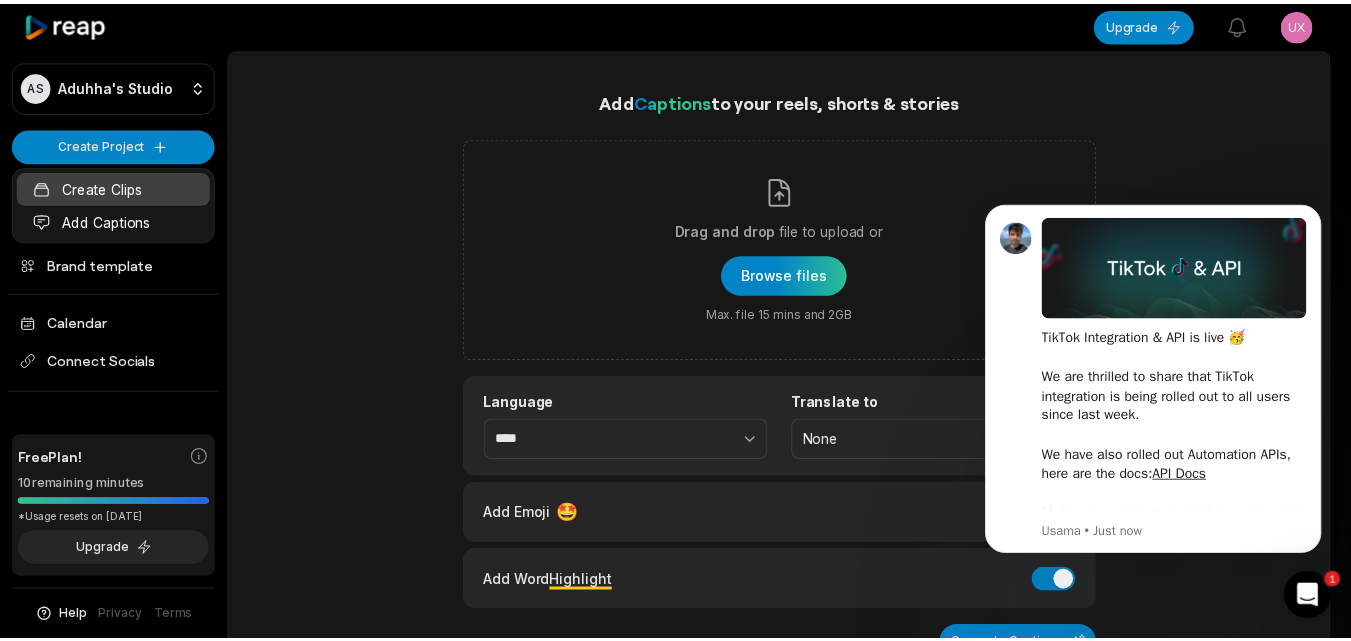 scroll, scrollTop: 0, scrollLeft: 0, axis: both 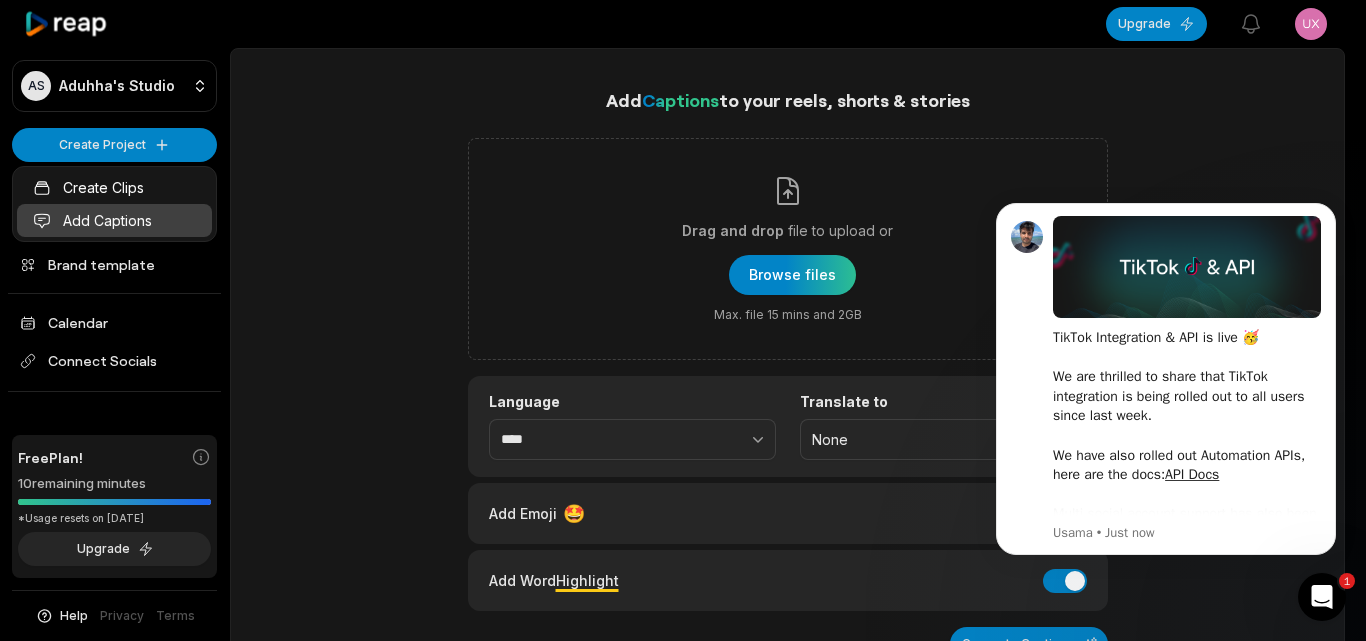 click on "Add Captions" at bounding box center [114, 220] 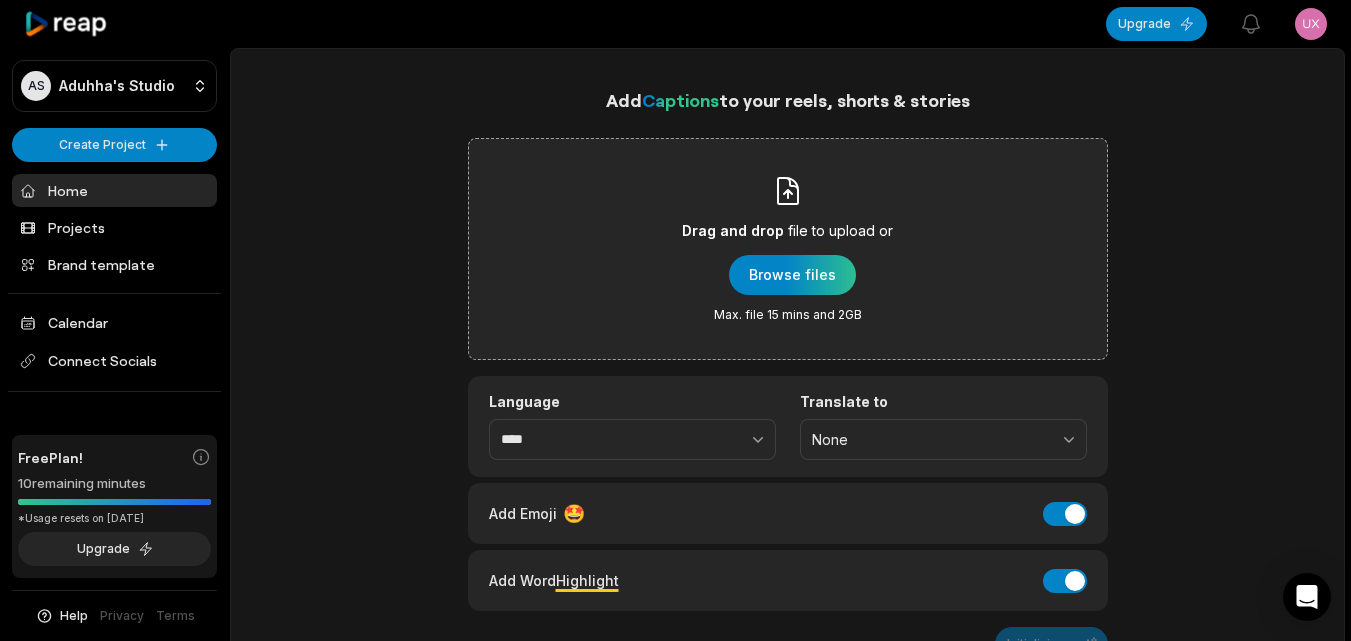 scroll, scrollTop: 0, scrollLeft: 0, axis: both 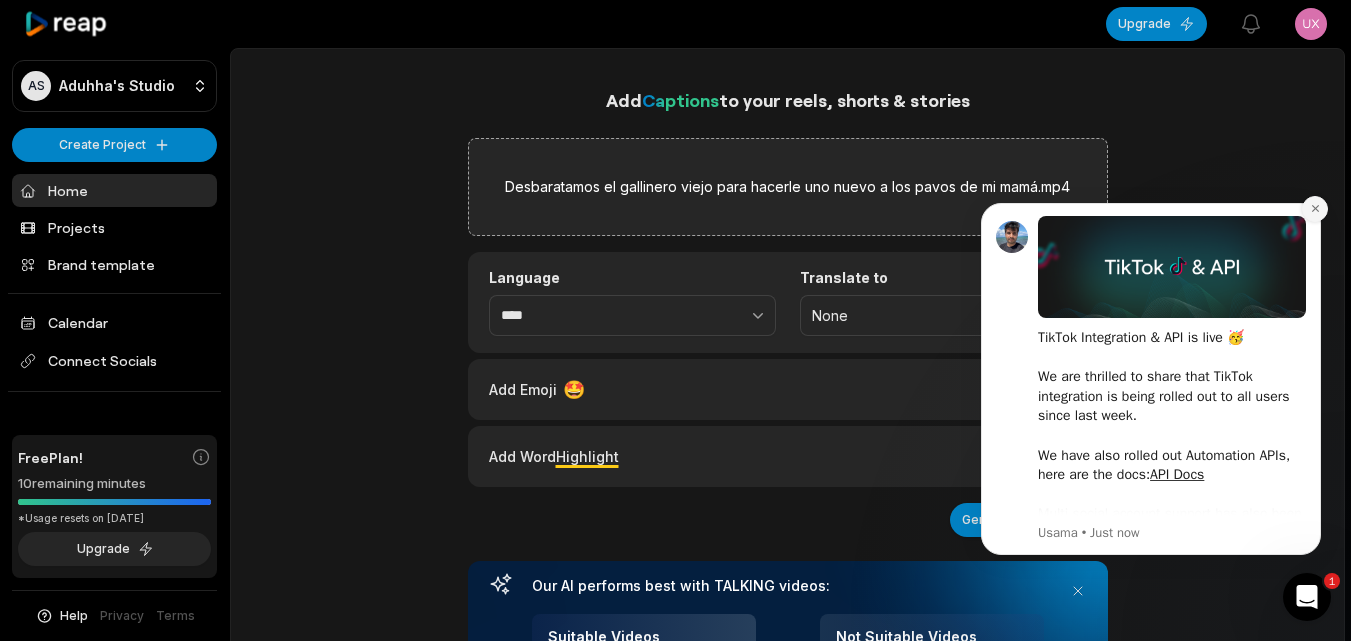 click 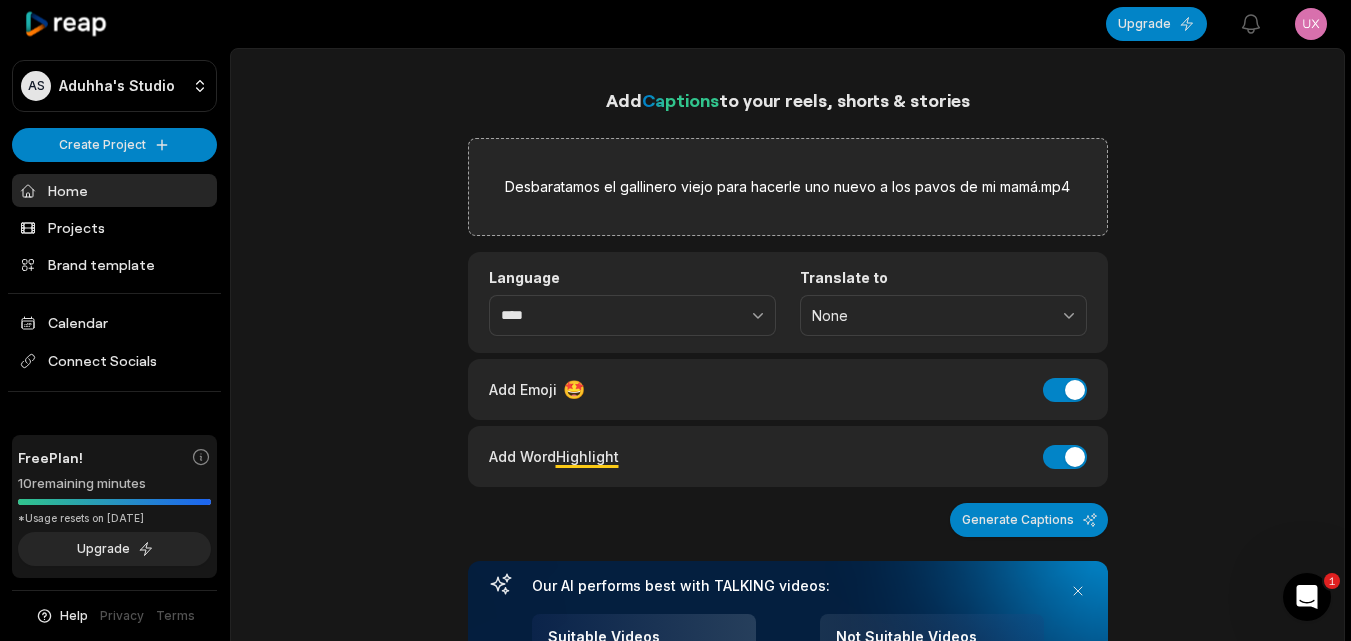 click on "Language ****" at bounding box center [632, 302] 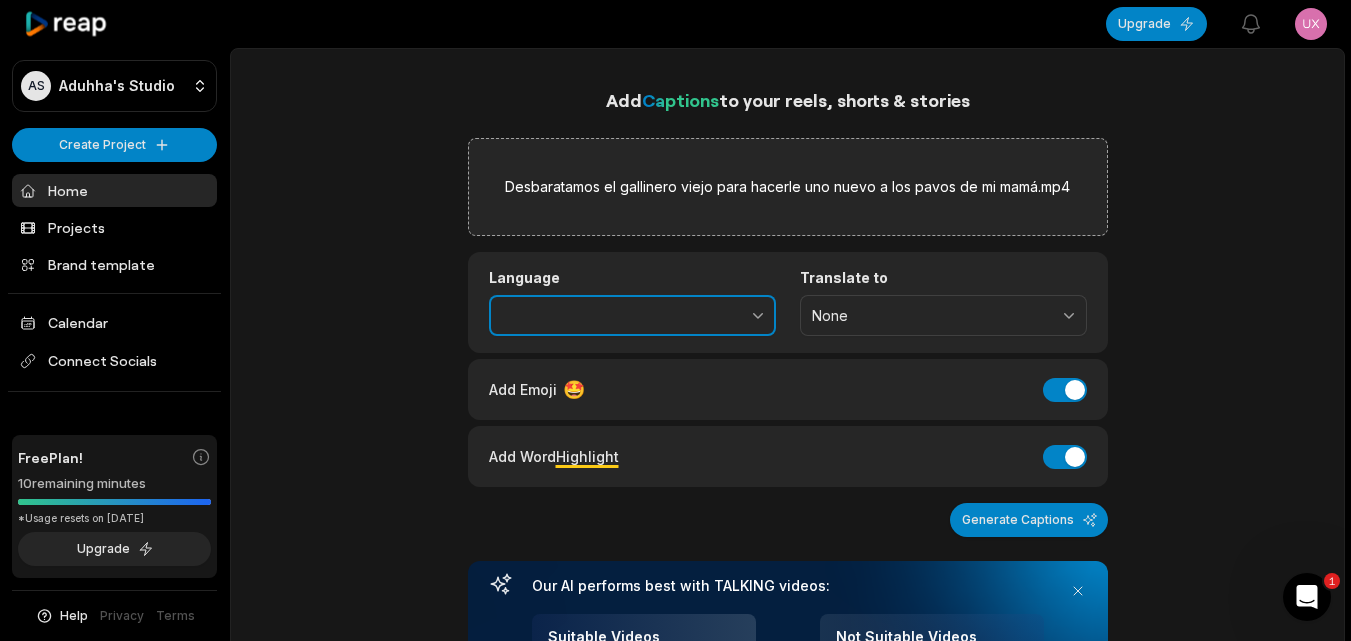 click at bounding box center [714, 316] 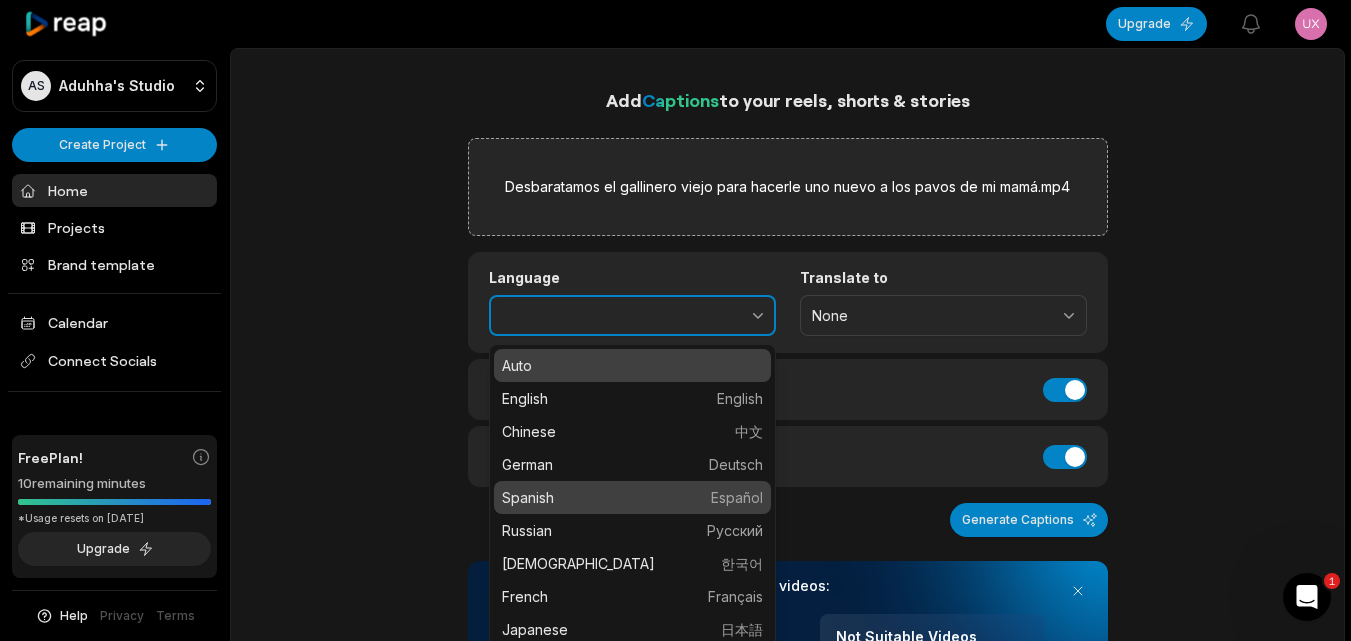 type on "*******" 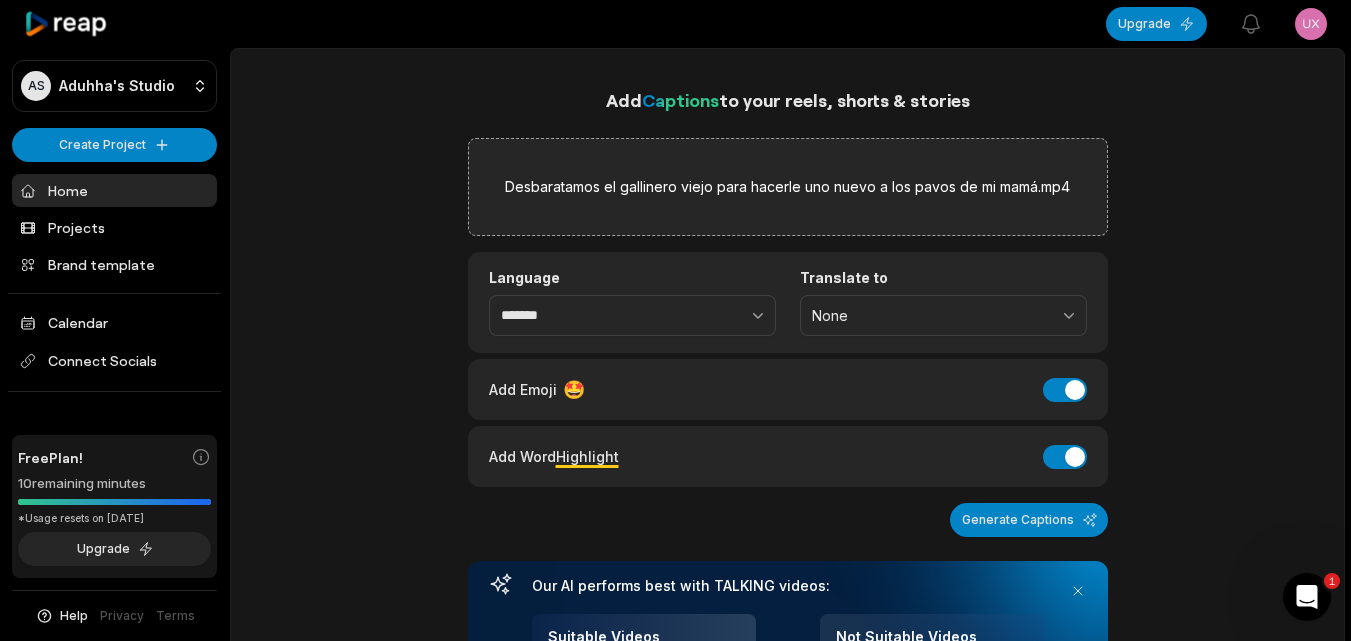 click on "Add  Captions  to your reels, shorts & stories Desbaratamos el gallinero viejo para hacerle uno nuevo a los pavos de mi mamá.mp4 Language ******* Translate to None Add Emoji 🤩 Add Emoji Add Word  Highlight Add Word Highlight Generate Captions Your browser does not support mp4 format. Our AI performs best with TALKING videos: Suitable Videos Chatcasts Educational  Commentaries  Interviews  Speeches Not Suitable Videos Vlogs videos Music Videos Live Videos" at bounding box center (788, 463) 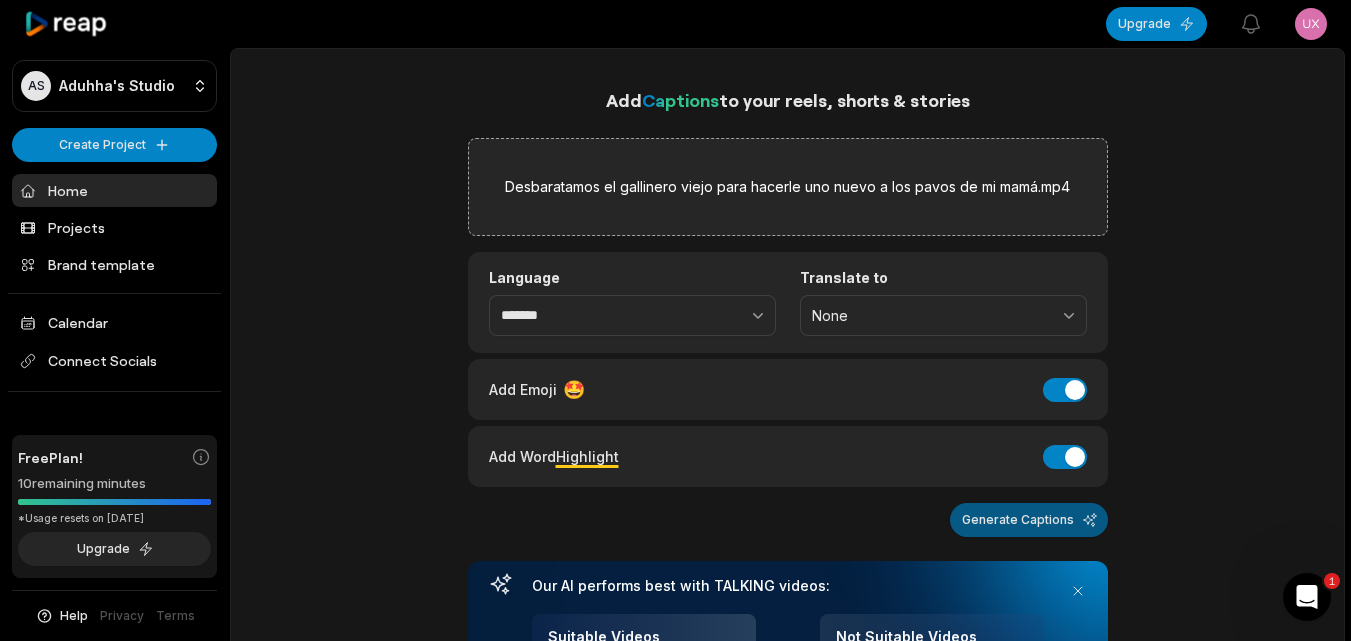 click on "Generate Captions" at bounding box center (1029, 520) 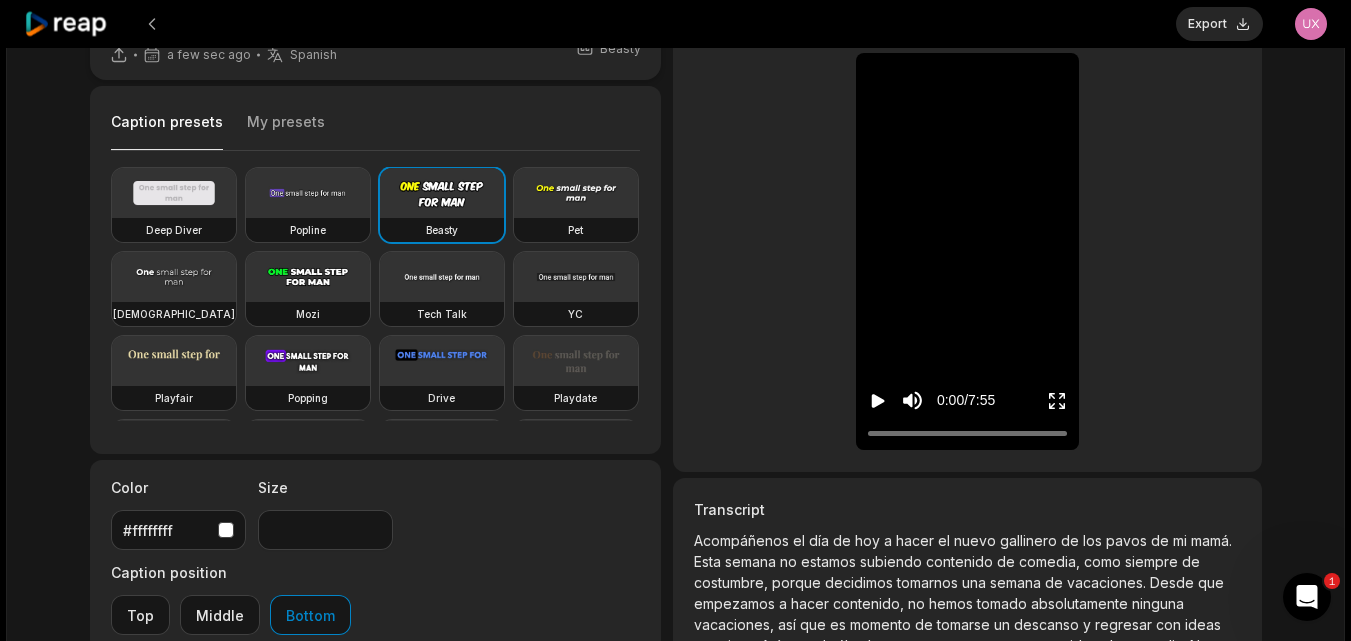 scroll, scrollTop: 100, scrollLeft: 0, axis: vertical 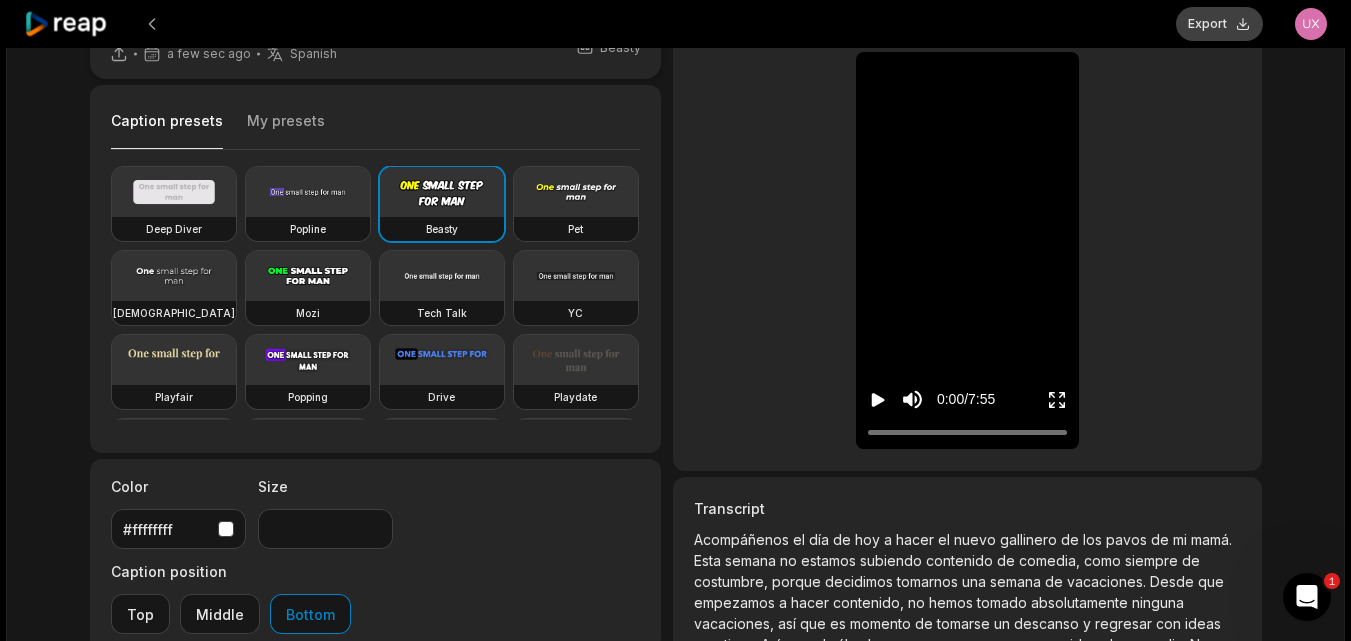 click on "Export" at bounding box center (1219, 24) 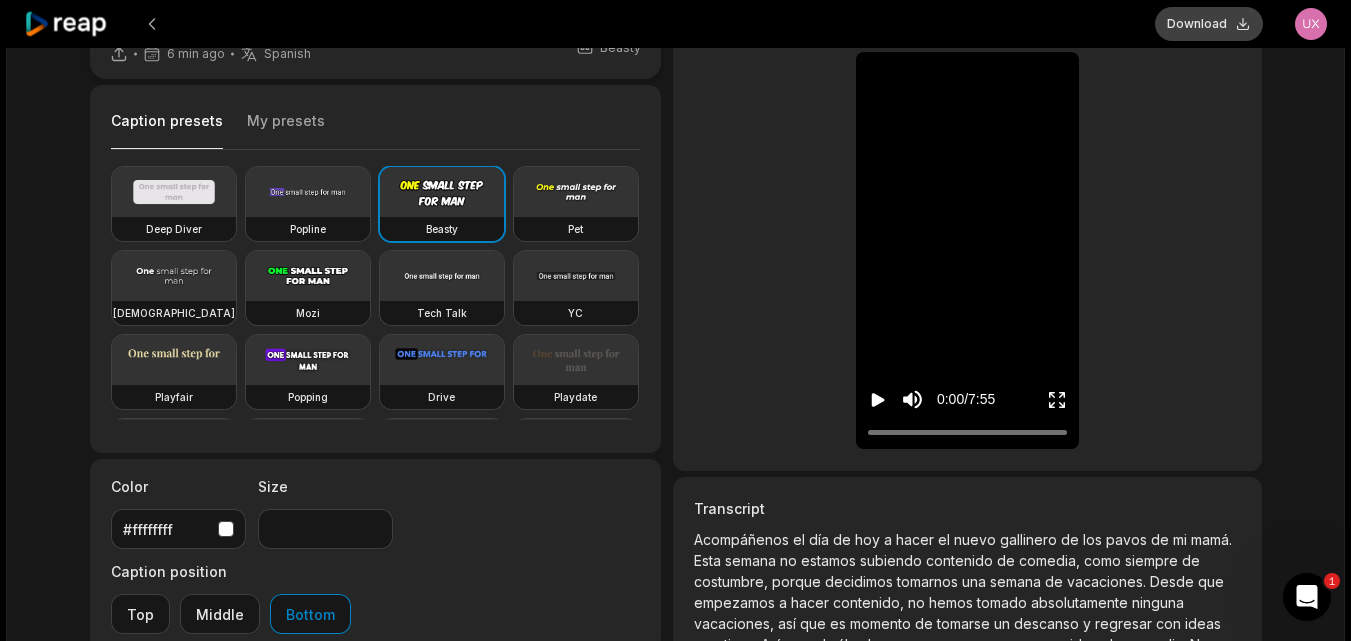 click on "Download" at bounding box center [1209, 24] 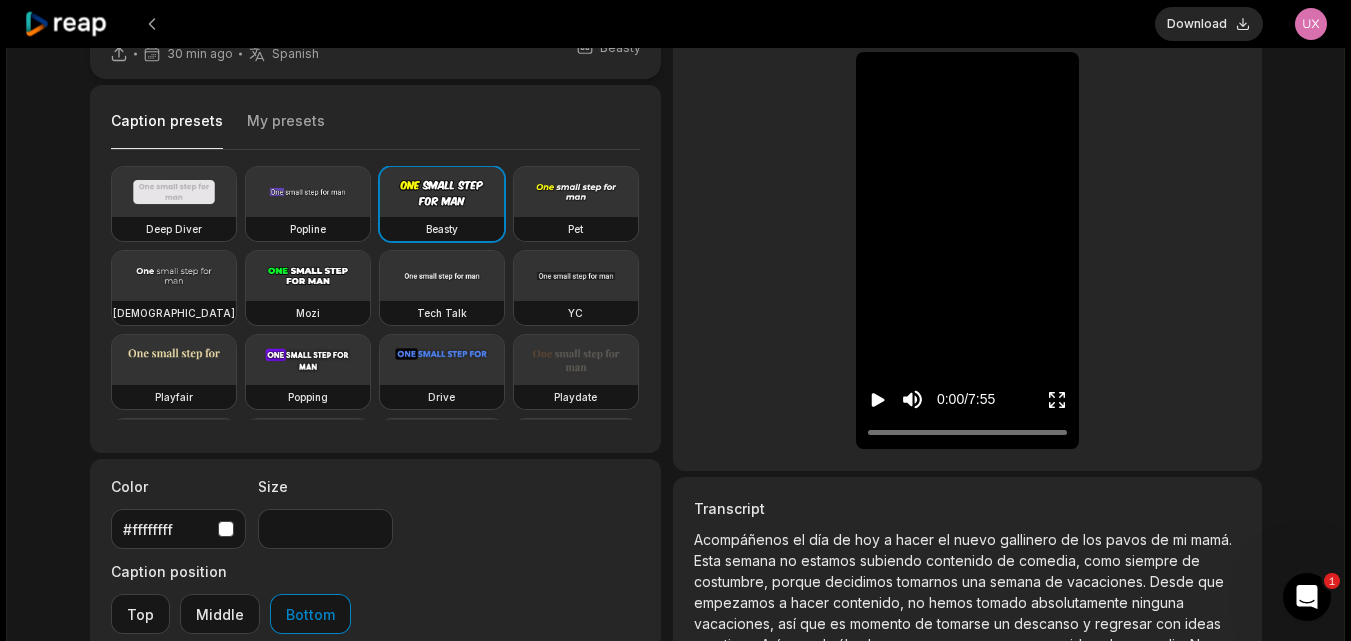 drag, startPoint x: 83, startPoint y: 13, endPoint x: 137, endPoint y: 56, distance: 69.02898 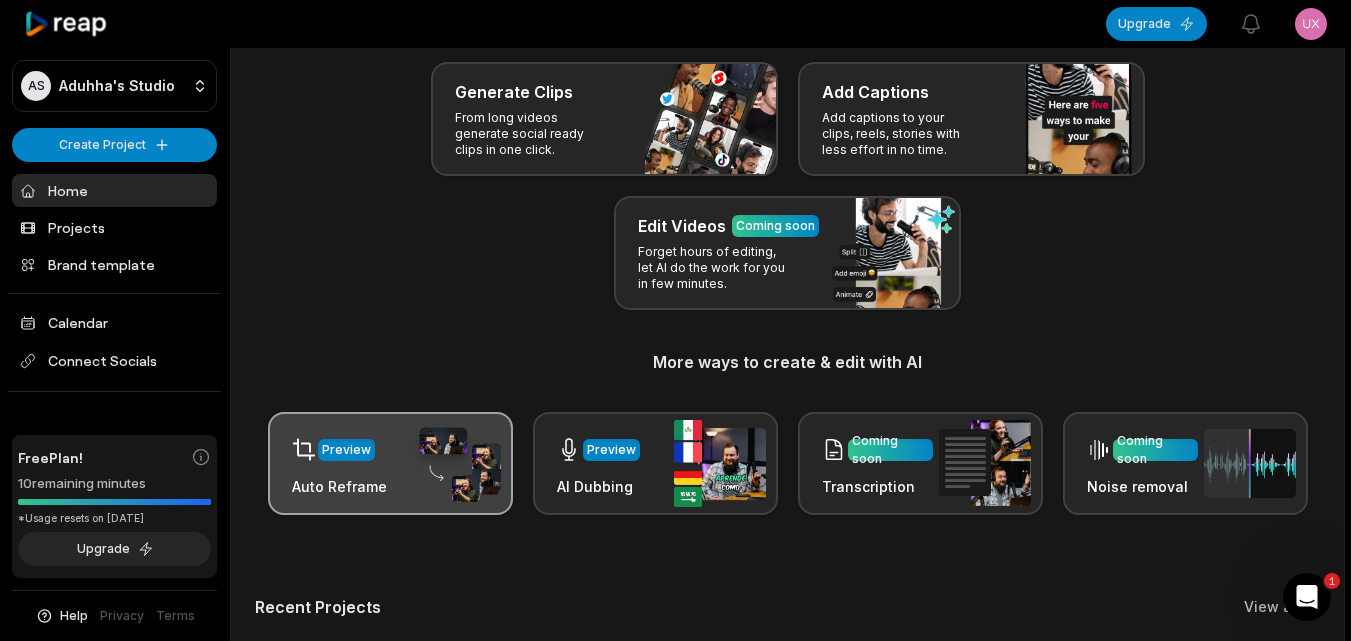 scroll, scrollTop: 0, scrollLeft: 0, axis: both 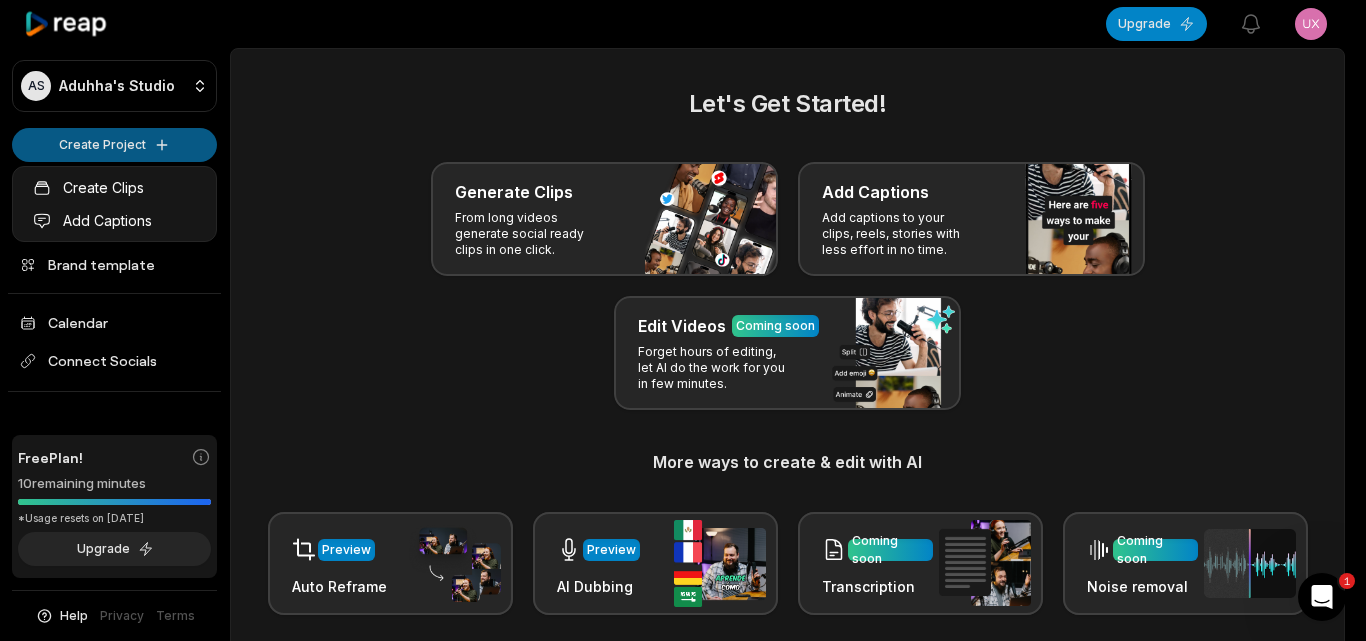 click on "AS [PERSON_NAME]'s Studio Create Project Home Projects Brand template Calendar Connect Socials Free  Plan! 10  remaining minutes *Usage resets on [DATE] Upgrade Help Privacy Terms Open sidebar Upgrade View notifications Open user menu   Let's Get Started! Generate Clips From long videos generate social ready clips in one click. Add Captions Add captions to your clips, reels, stories with less effort in no time. Edit Videos Coming soon Forget hours of editing, let AI do the work for you in few minutes. More ways to create & edit with AI Preview Auto Reframe Preview AI Dubbing Coming soon Transcription Coming soon Noise removal Recent Projects View all Made with   in [GEOGRAPHIC_DATA] 1 Create Clips Add Captions" at bounding box center [683, 320] 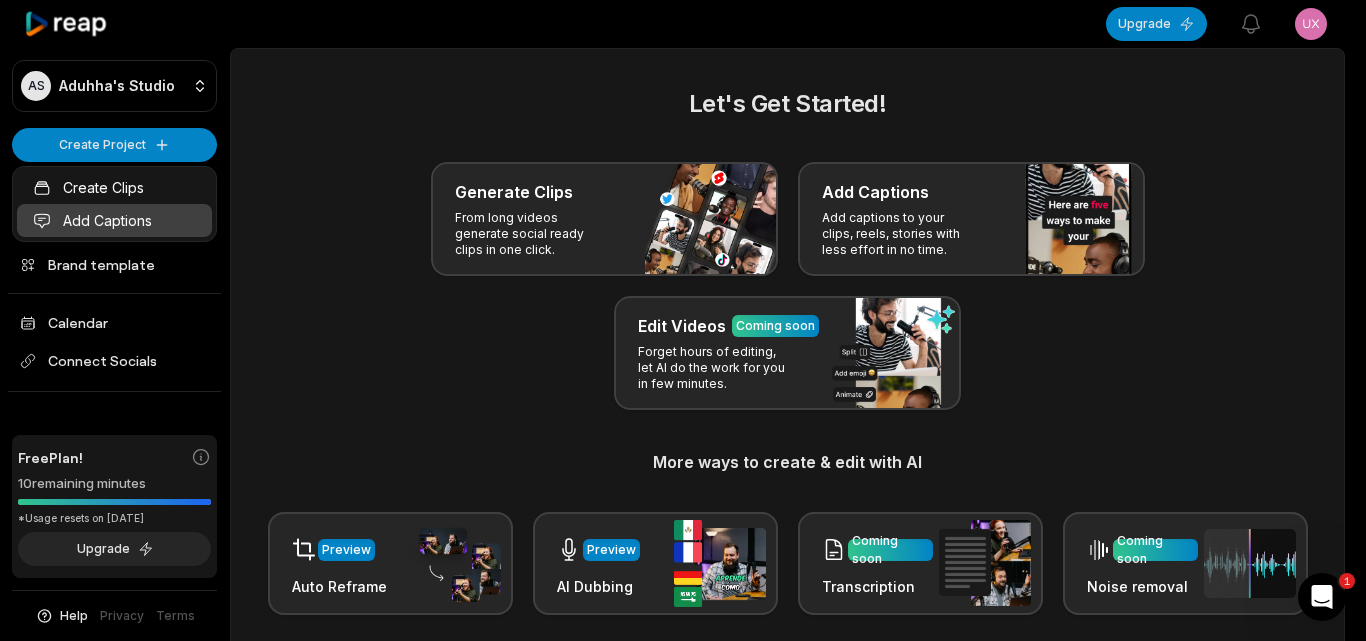 click on "Add Captions" at bounding box center (114, 220) 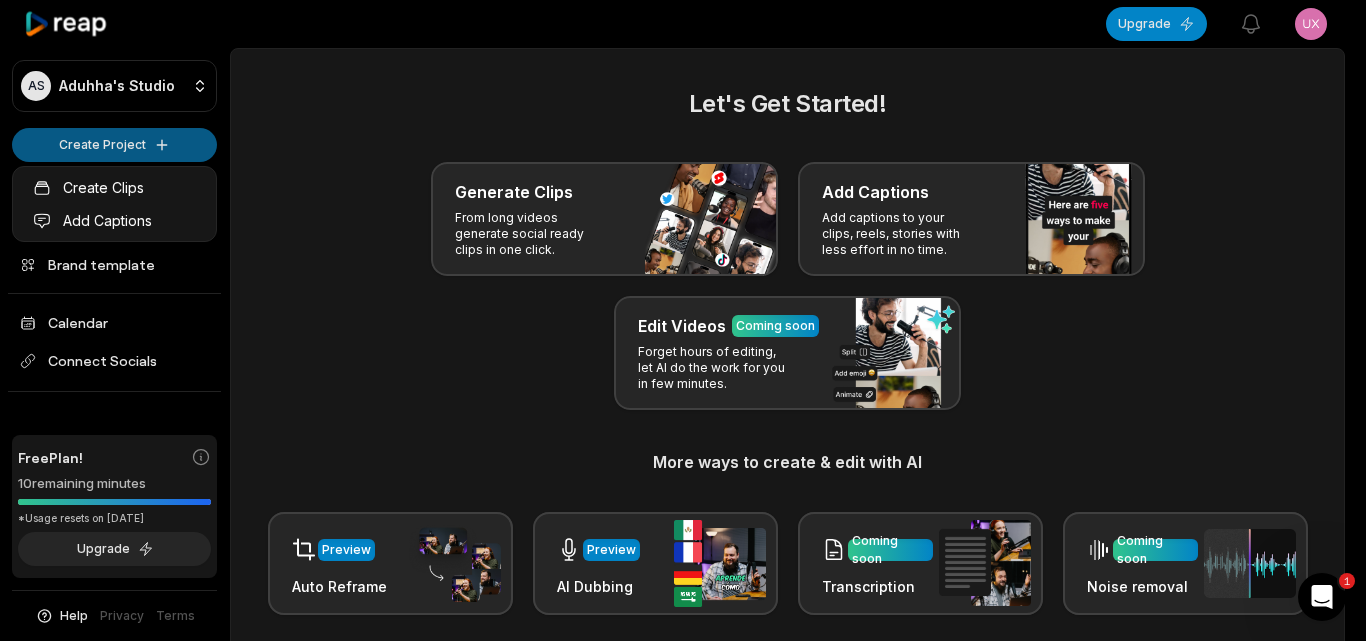 click on "AS [PERSON_NAME]'s Studio Create Project Home Projects Brand template Calendar Connect Socials Free  Plan! 10  remaining minutes *Usage resets on [DATE] Upgrade Help Privacy Terms Open sidebar Upgrade View notifications Open user menu   Let's Get Started! Generate Clips From long videos generate social ready clips in one click. Add Captions Add captions to your clips, reels, stories with less effort in no time. Edit Videos Coming soon Forget hours of editing, let AI do the work for you in few minutes. More ways to create & edit with AI Preview Auto Reframe Preview AI Dubbing Coming soon Transcription Coming soon Noise removal Recent Projects View all Caption 07:55 Desbaratamos el gallinero viejo para hacerle uno nuevo a los pavos de mi mamá Open options an hour ago Made with   in [GEOGRAPHIC_DATA] 1 Create Clips Add Captions" at bounding box center [683, 320] 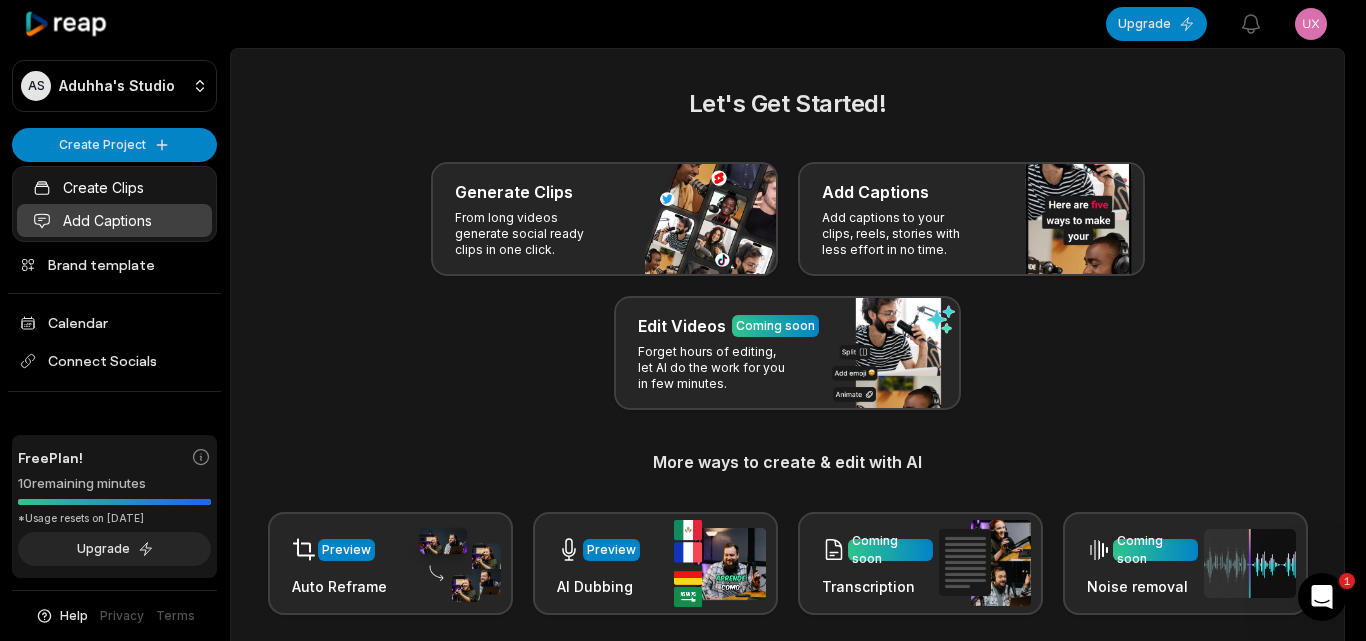 click on "Add Captions" at bounding box center (114, 220) 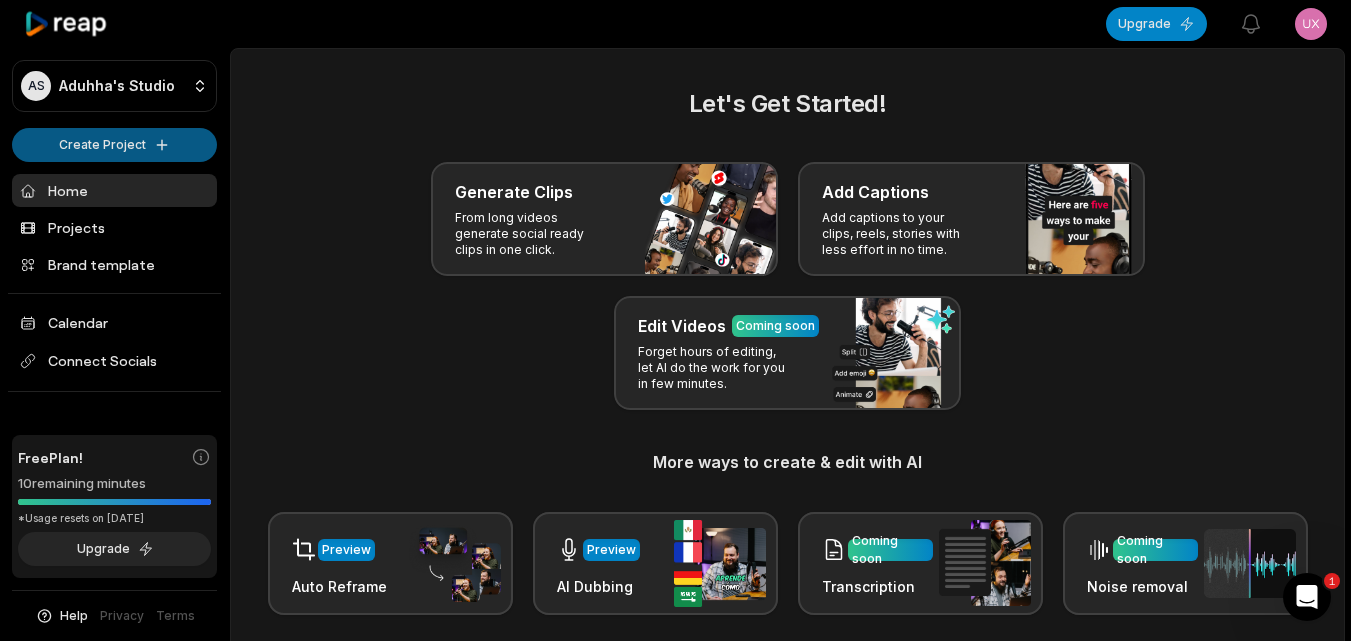 click on "AS [PERSON_NAME]'s Studio Create Project Home Projects Brand template Calendar Connect Socials Free  Plan! 10  remaining minutes *Usage resets on [DATE] Upgrade Help Privacy Terms Open sidebar Upgrade View notifications Open user menu   Let's Get Started! Generate Clips From long videos generate social ready clips in one click. Add Captions Add captions to your clips, reels, stories with less effort in no time. Edit Videos Coming soon Forget hours of editing, let AI do the work for you in few minutes. More ways to create & edit with AI Preview Auto Reframe Preview AI Dubbing Coming soon Transcription Coming soon Noise removal Recent Projects View all Caption 07:55 Desbaratamos el gallinero viejo para hacerle uno nuevo a los pavos de mi mamá Open options an hour ago Made with   in [GEOGRAPHIC_DATA] 1" at bounding box center [675, 320] 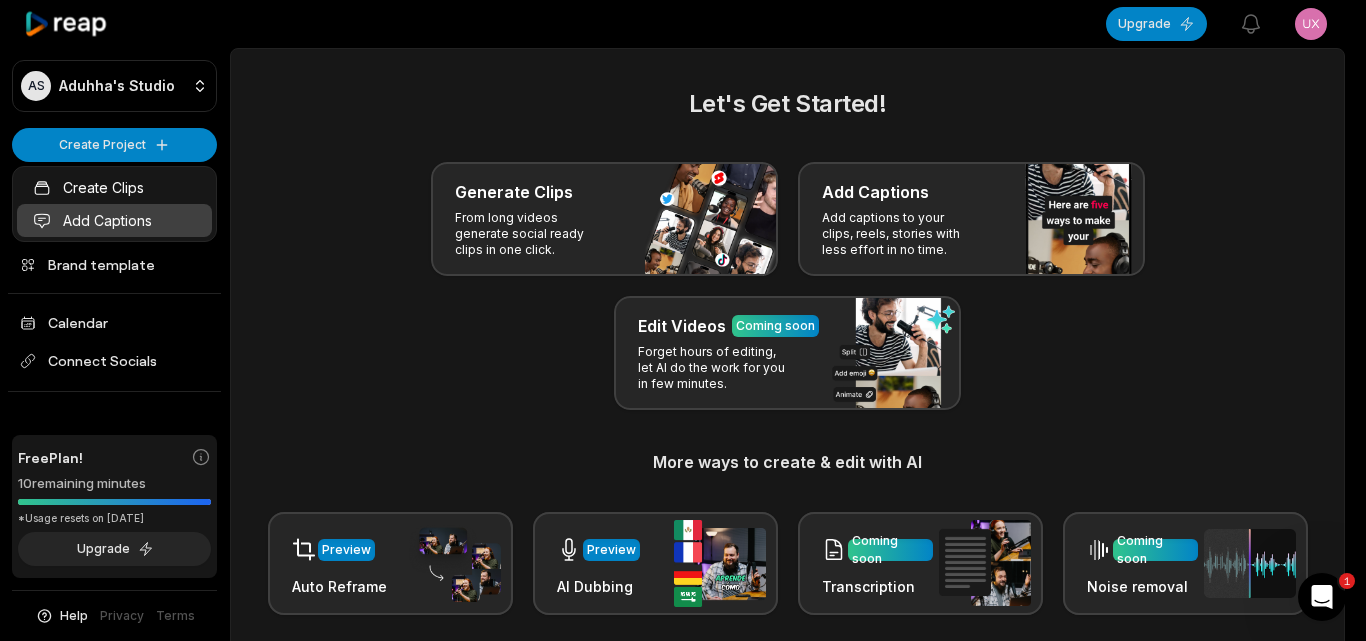 click on "Add Captions" at bounding box center [114, 220] 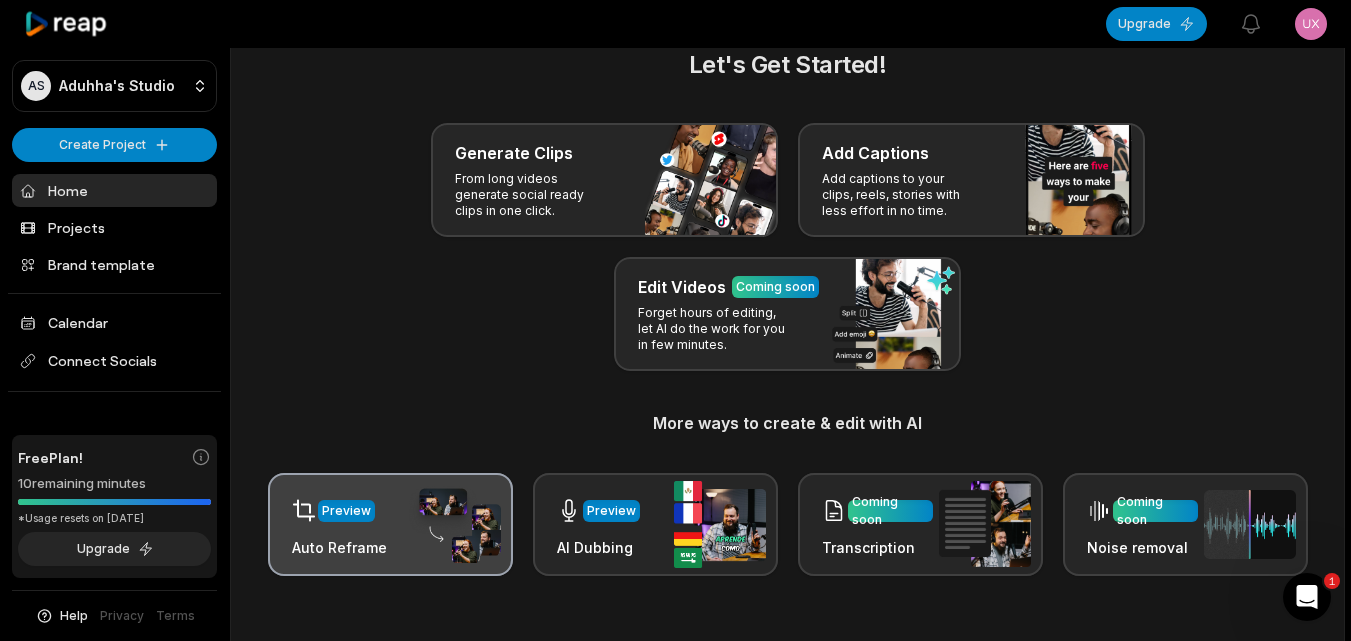 scroll, scrollTop: 0, scrollLeft: 0, axis: both 